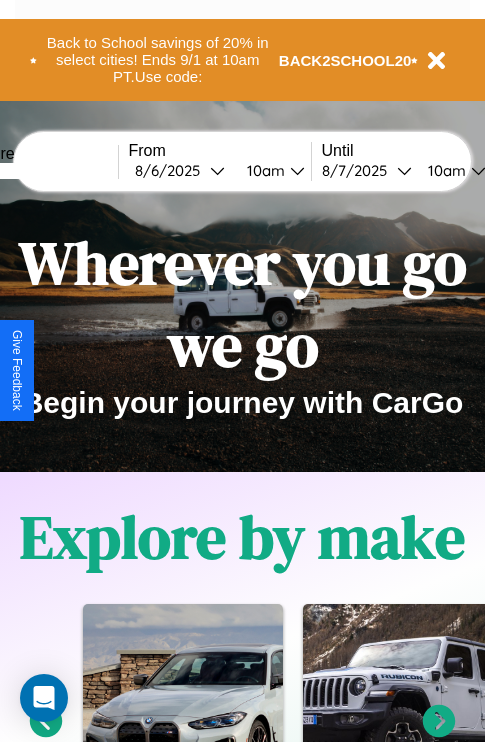 scroll, scrollTop: 0, scrollLeft: 0, axis: both 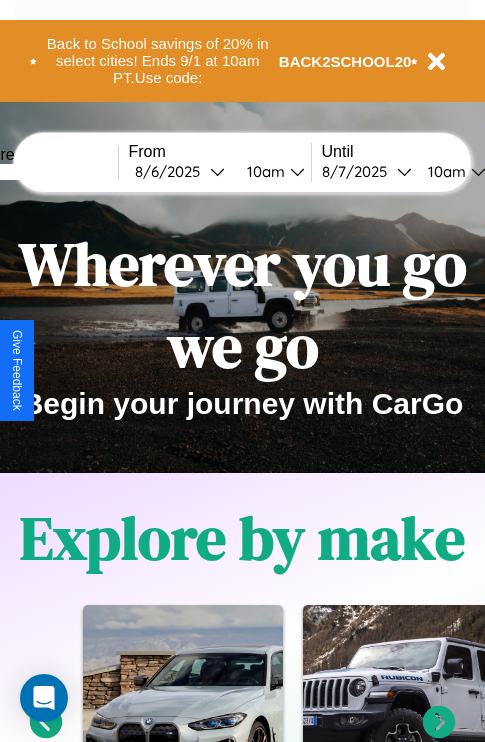 click at bounding box center (43, 172) 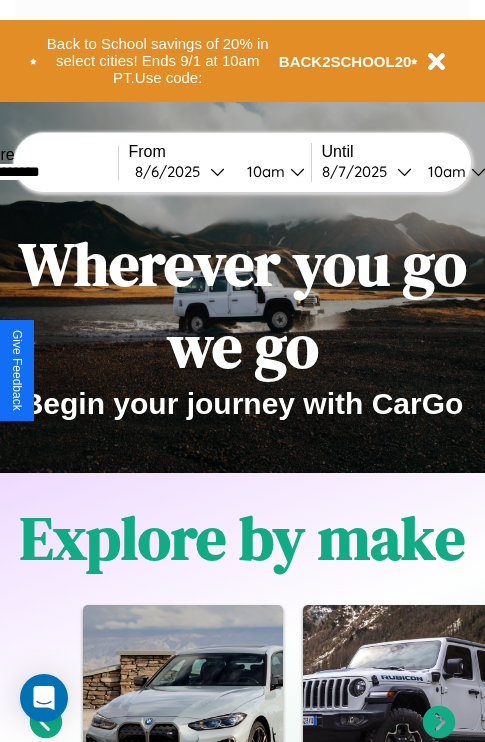 type on "**********" 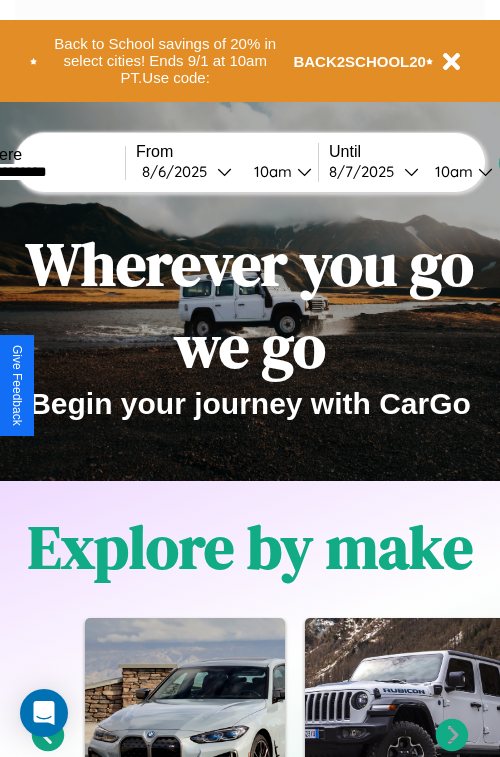 select on "*" 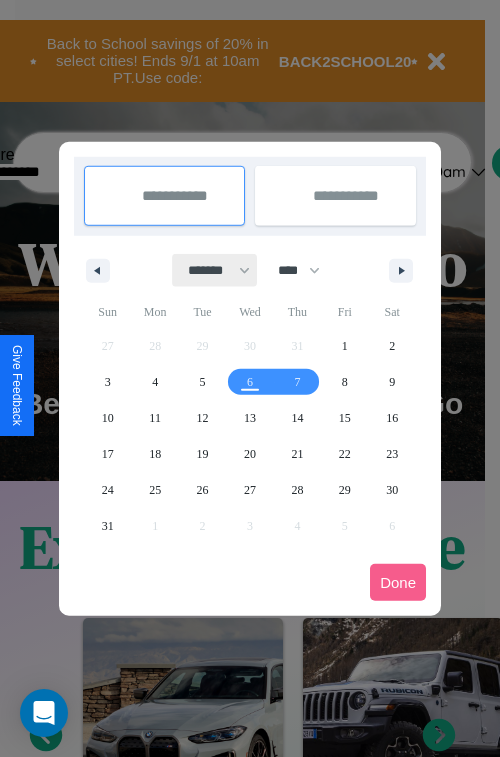 click on "******* ******** ***** ***** *** **** **** ****** ********* ******* ******** ********" at bounding box center [215, 270] 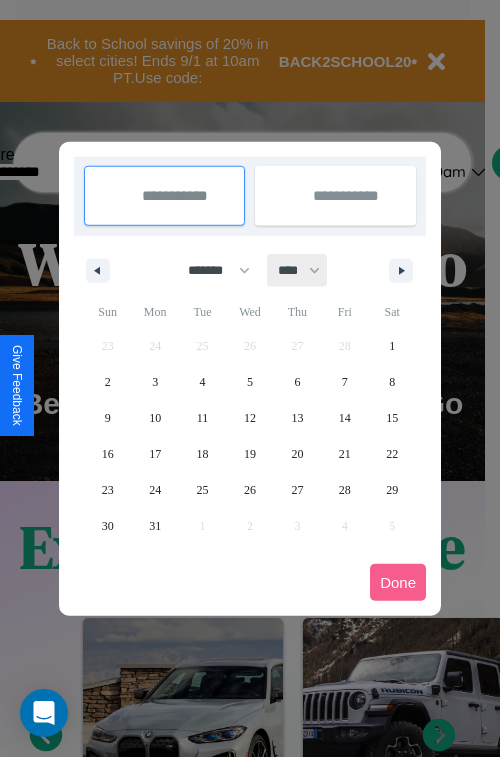 click on "**** **** **** **** **** **** **** **** **** **** **** **** **** **** **** **** **** **** **** **** **** **** **** **** **** **** **** **** **** **** **** **** **** **** **** **** **** **** **** **** **** **** **** **** **** **** **** **** **** **** **** **** **** **** **** **** **** **** **** **** **** **** **** **** **** **** **** **** **** **** **** **** **** **** **** **** **** **** **** **** **** **** **** **** **** **** **** **** **** **** **** **** **** **** **** **** **** **** **** **** **** **** **** **** **** **** **** **** **** **** **** **** **** **** **** **** **** **** **** **** ****" at bounding box center [298, 270] 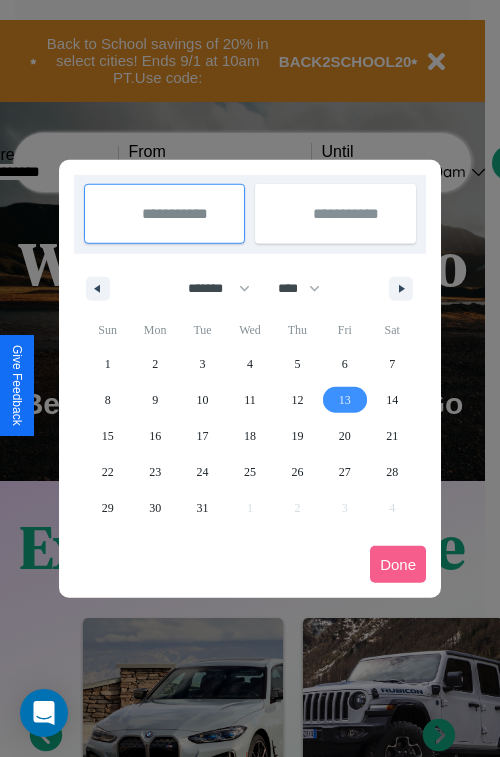 click on "13" at bounding box center [345, 400] 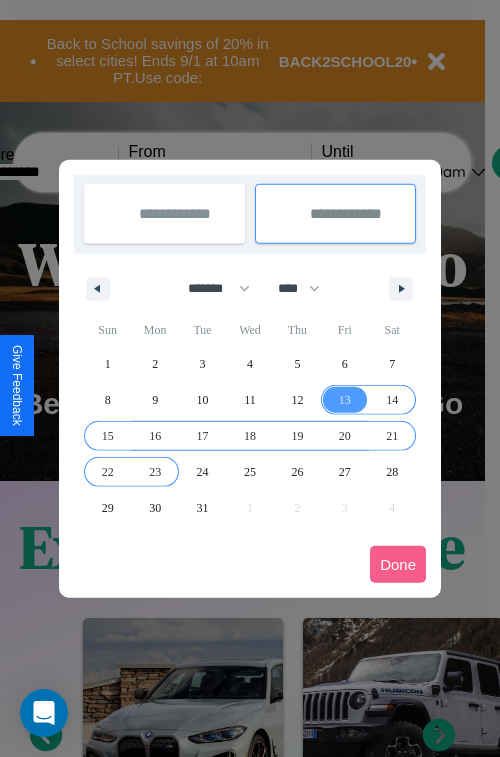 click on "23" at bounding box center [155, 472] 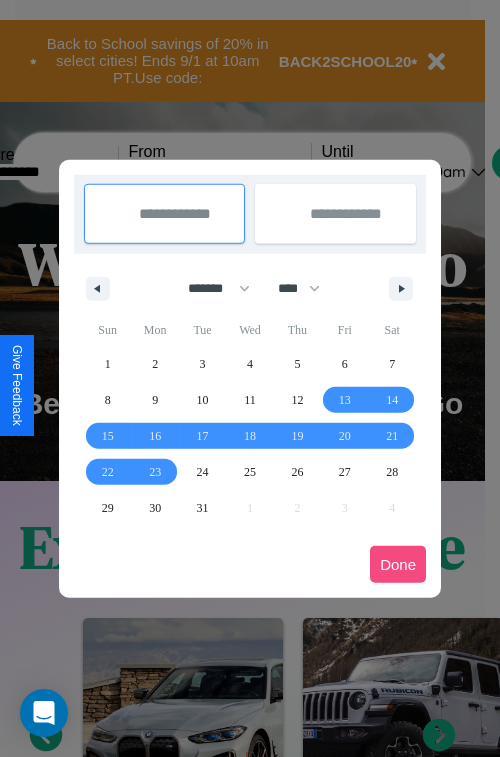 click on "Done" at bounding box center (398, 564) 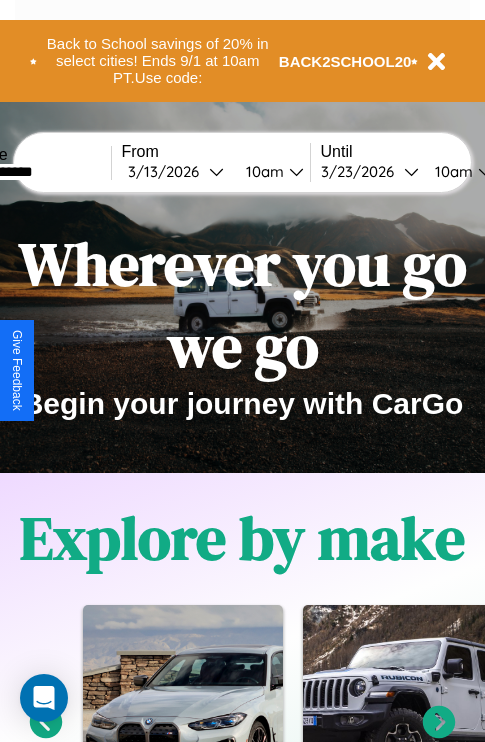 scroll, scrollTop: 0, scrollLeft: 75, axis: horizontal 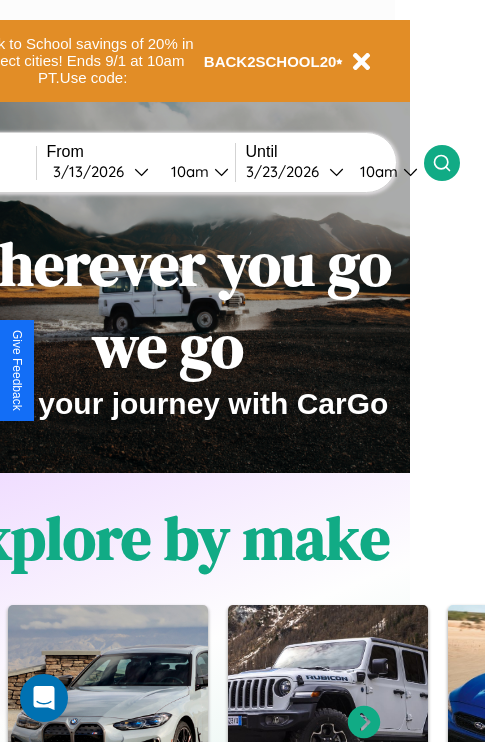 click 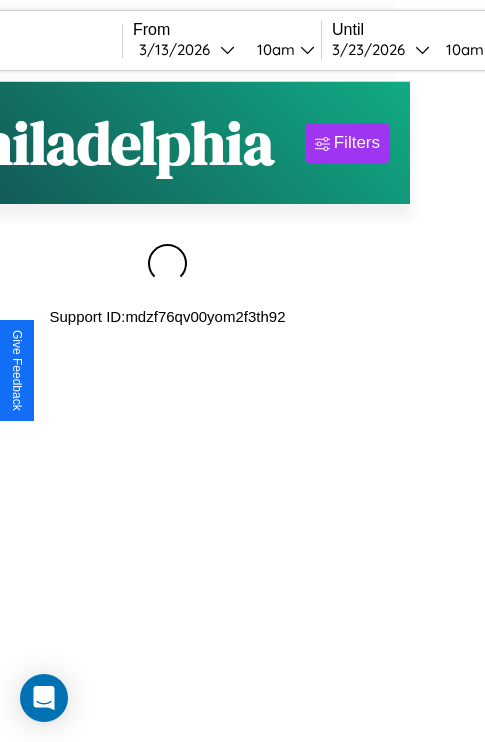scroll, scrollTop: 0, scrollLeft: 0, axis: both 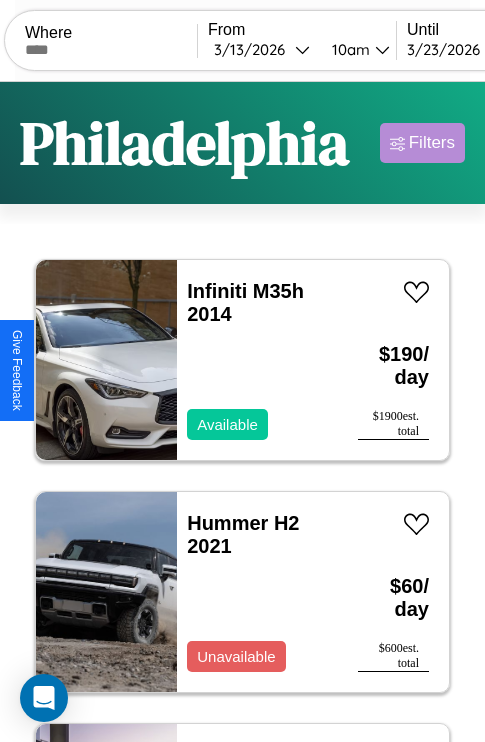 click on "Filters" at bounding box center (432, 143) 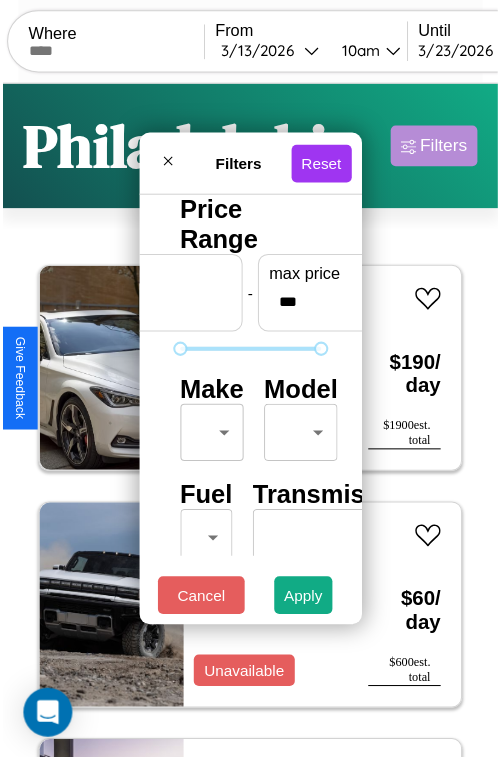 scroll, scrollTop: 59, scrollLeft: 0, axis: vertical 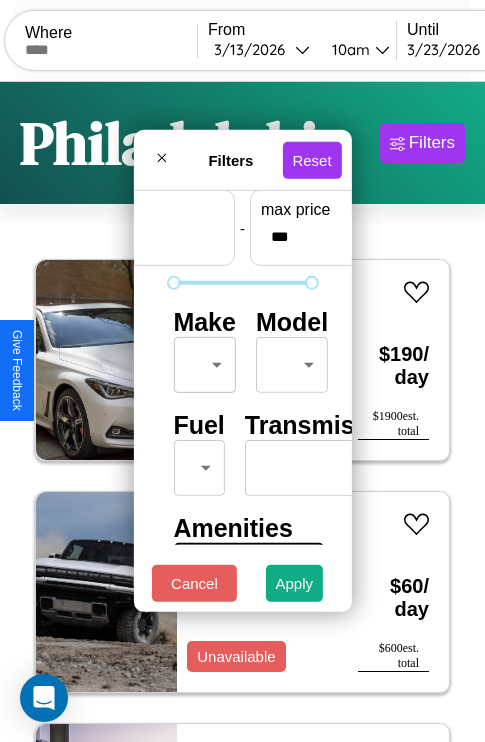 click on "CarGo Where From [MONTH] / [DAY] / [YEAR] [TIME] Until [MONTH] / [DAY] / [YEAR] [TIME] Become a Host Login Sign Up [CITY] Filters 38 cars in this area These cars can be picked up in this city. Infiniti M35h 2014 Available $ 190 / day $ 1900 est. total Hummer H2 2021 Unavailable $ 60 / day $ 600 est. total GMC Bus Chassis 2018 Available $ 90 / day $ 900 est. total Subaru XT6 2020 Available $ 180 / day $ 1800 est. total Chevrolet Colorado 2017 Available $ 60 / day $ 600 est. total Mazda RX-7 2014 Unavailable $ 40 / day $ 400 est. total Jaguar XF 2016 Available $ 160 / day $ 1600 est. total Mazda GLC 2021 Available $ 70 / day $ 700 est. total GMC WHL 2021 Available $ 40 / day $ 400 est. total Aston Martin DBS 2020 Unavailable $ 130 / day $ 1300 est. total Infiniti G35 2019 Available $ 70 / day $ 700 est. total Hummer H2 2022 Available $ 120 / day $ 1200 est. total Volkswagen KOMBI 2017 Available $ 160 / day $ 1600 est. total Volvo VNL 2018" at bounding box center [242, 412] 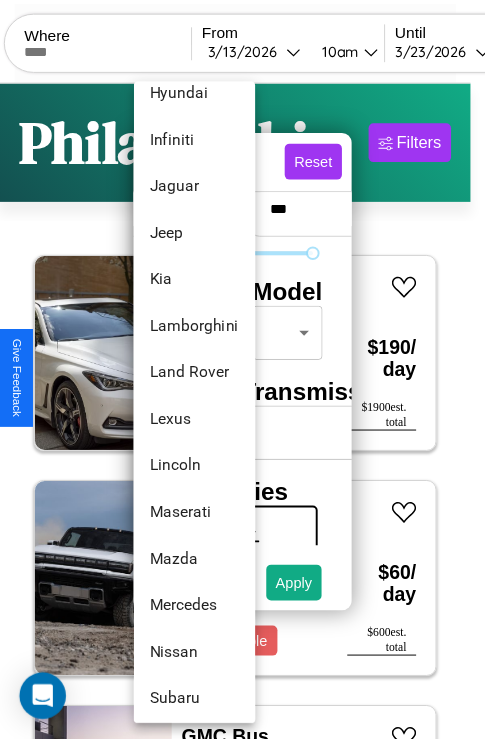 scroll, scrollTop: 902, scrollLeft: 0, axis: vertical 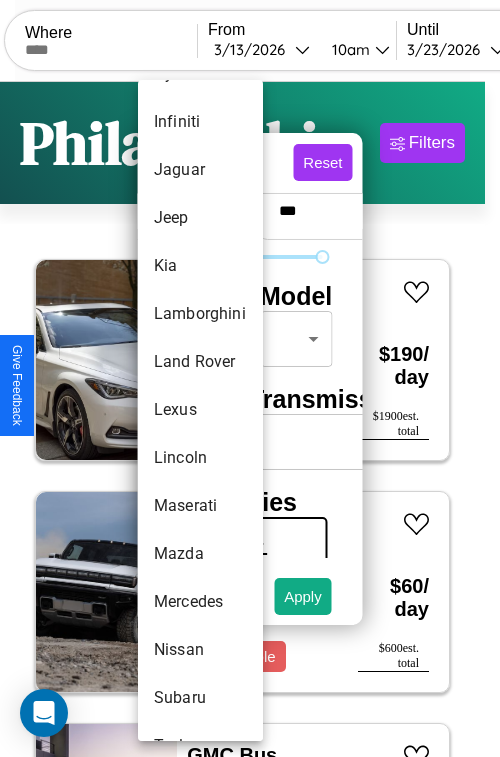 click on "Lexus" at bounding box center [200, 410] 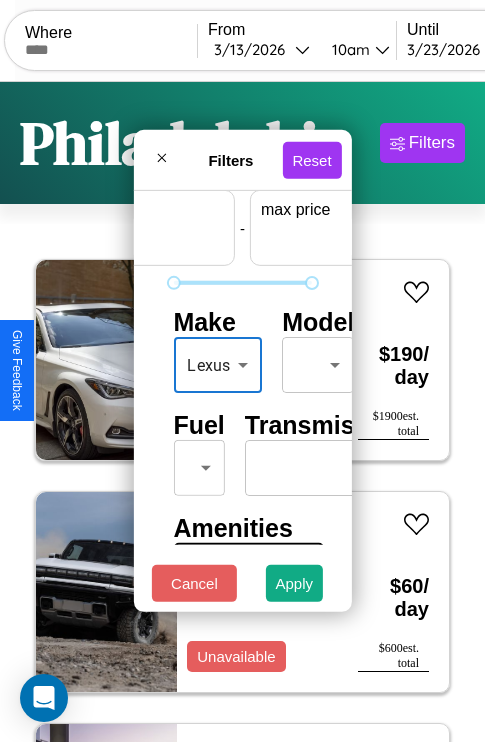 scroll, scrollTop: 59, scrollLeft: 124, axis: both 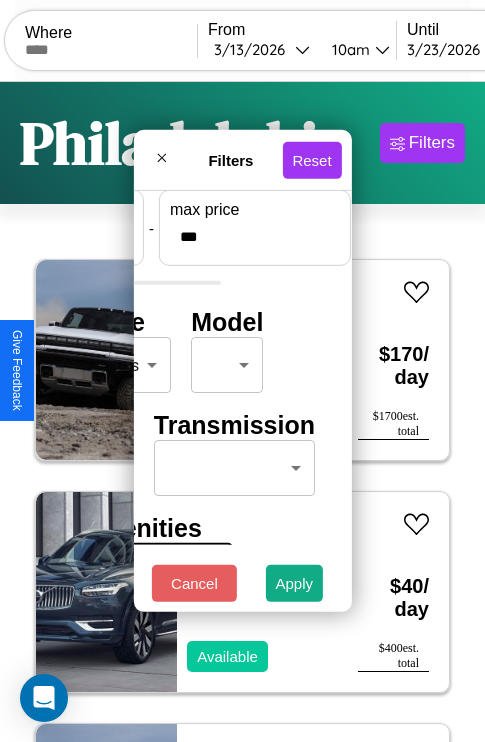 type on "***" 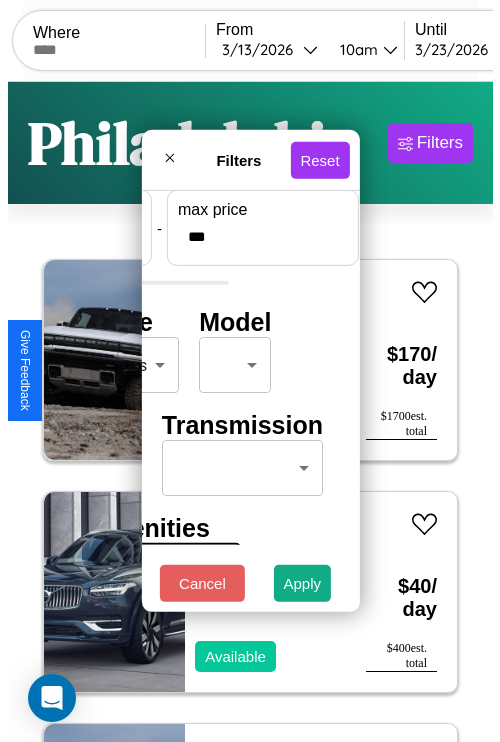 scroll, scrollTop: 59, scrollLeft: 0, axis: vertical 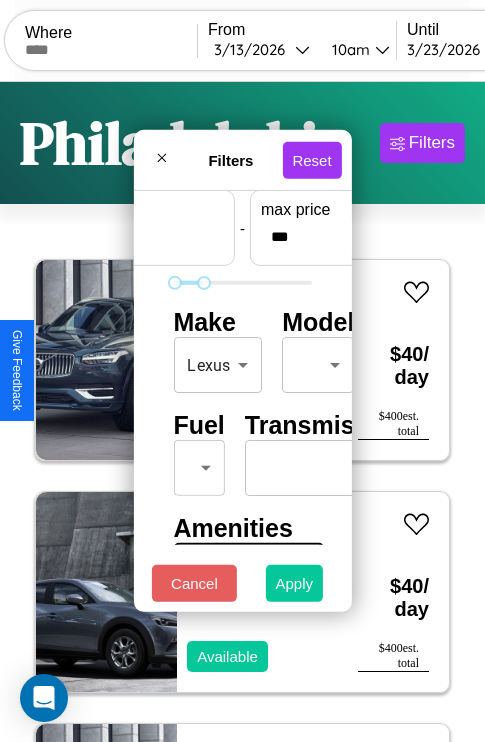 type on "*" 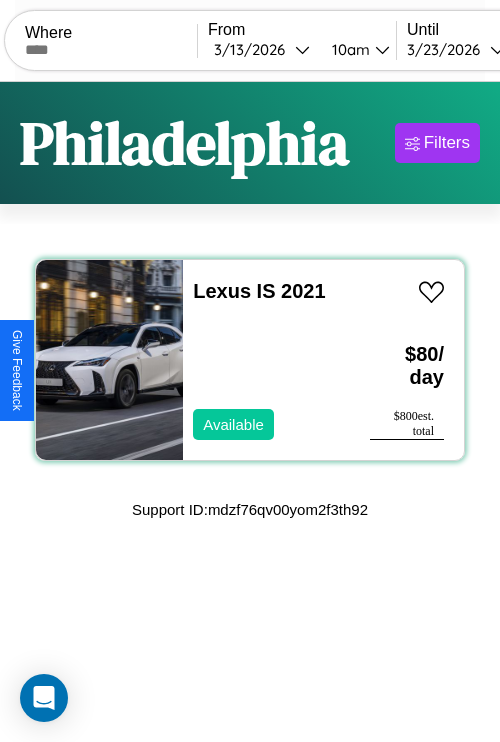click on "Lexus   IS   2021 Available" at bounding box center [266, 360] 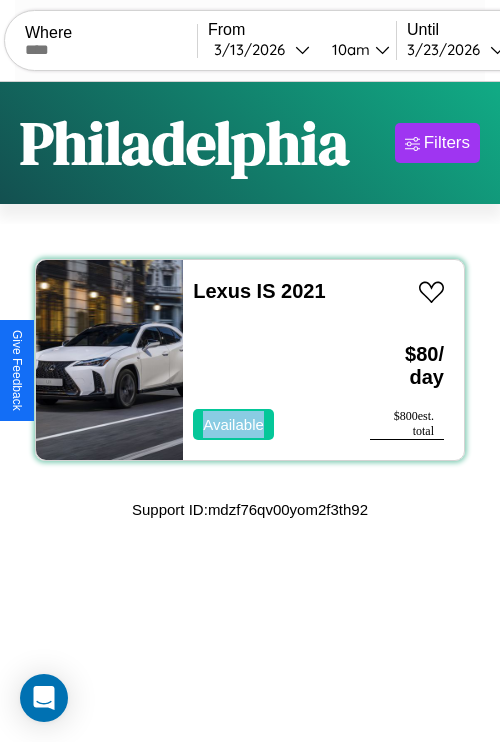 click on "Lexus   IS   2021 Available" at bounding box center [266, 360] 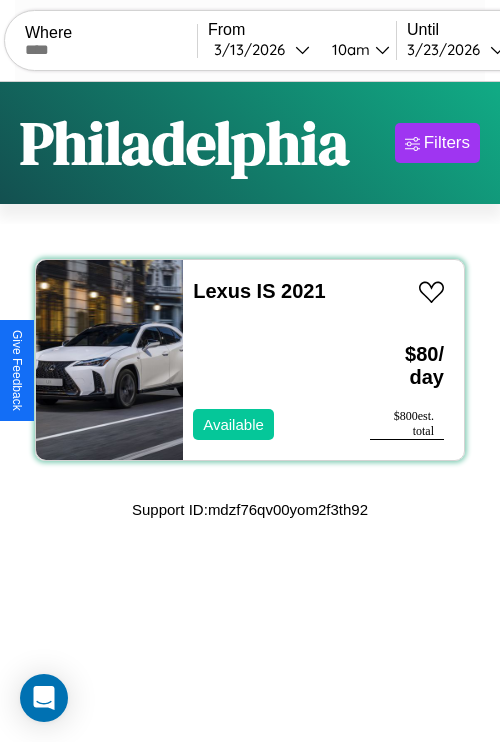 click on "Lexus   IS   2021 Available" at bounding box center (266, 360) 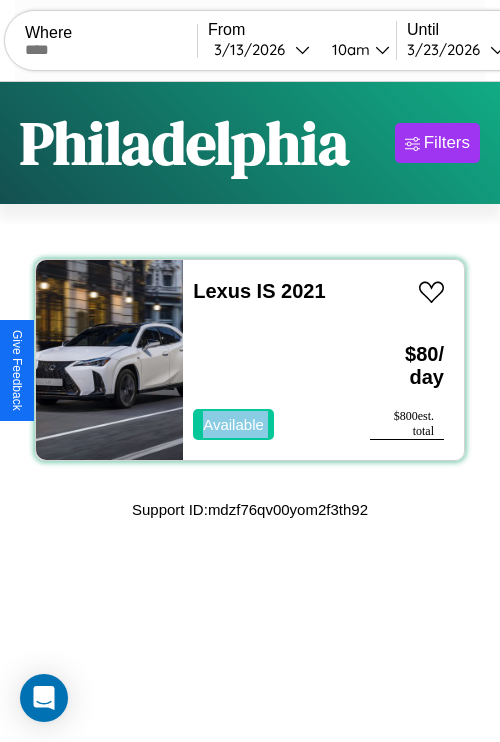 click on "Lexus   IS   2021 Available" at bounding box center (266, 360) 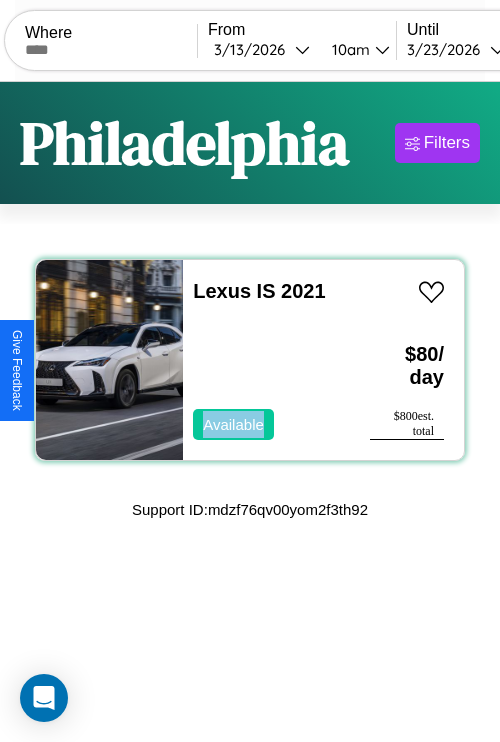 click on "Lexus   IS   2021 Available" at bounding box center (266, 360) 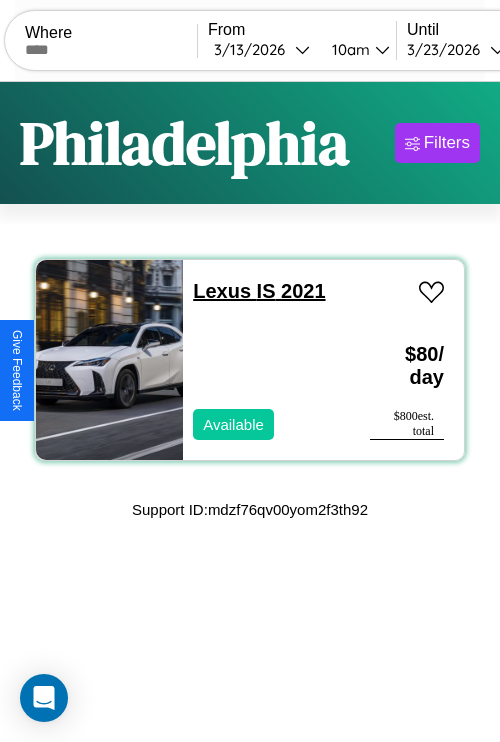 click on "Lexus   IS   2021" at bounding box center [259, 291] 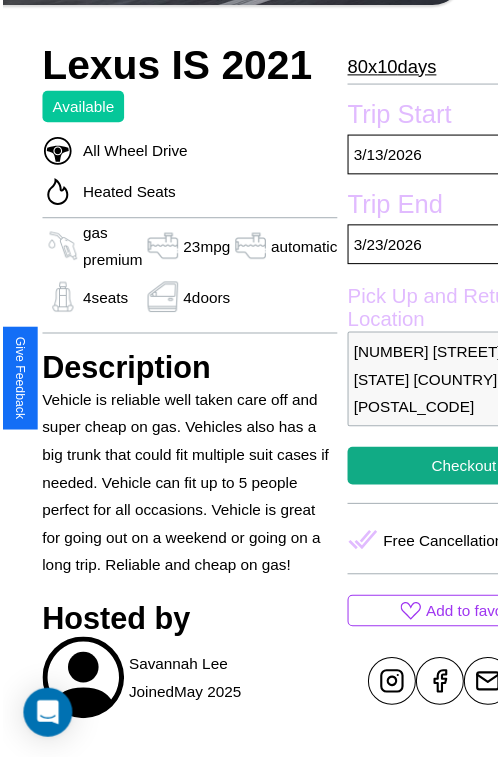 scroll, scrollTop: 221, scrollLeft: 107, axis: both 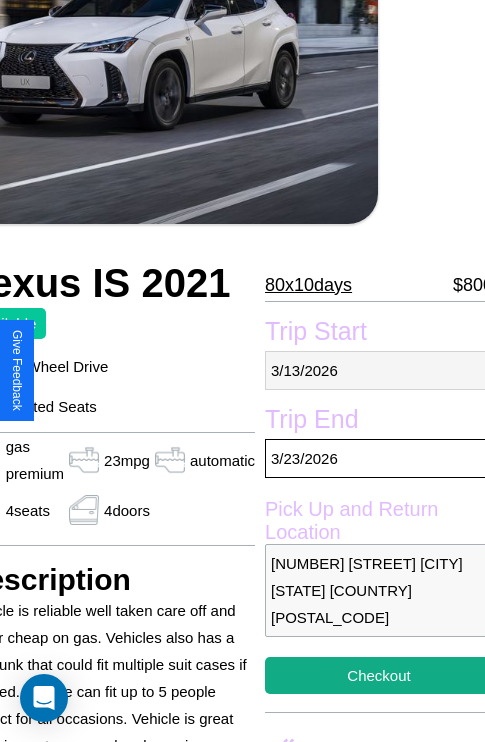 click on "[MM] / [DD] / [YYYY]" at bounding box center [379, 370] 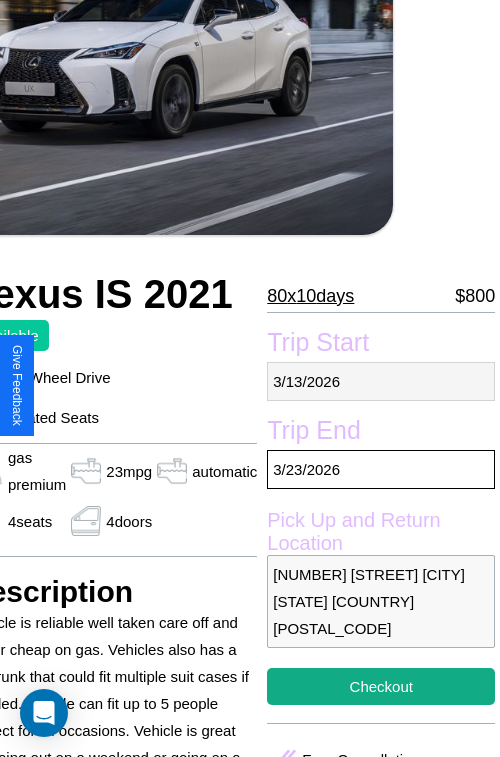 select on "*" 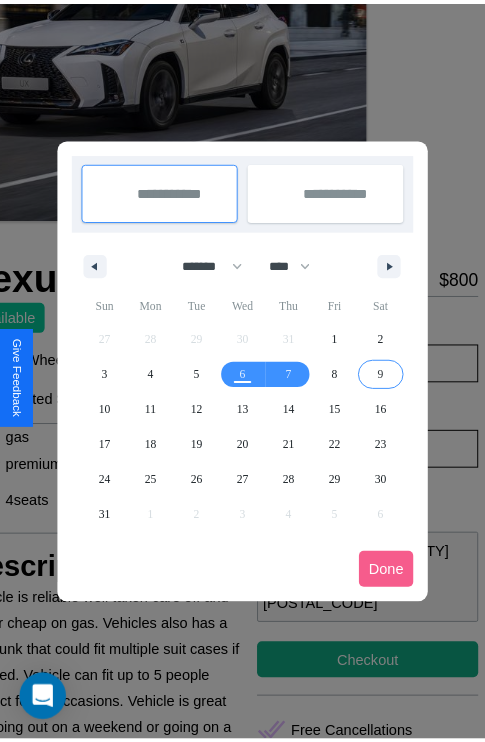 scroll, scrollTop: 0, scrollLeft: 107, axis: horizontal 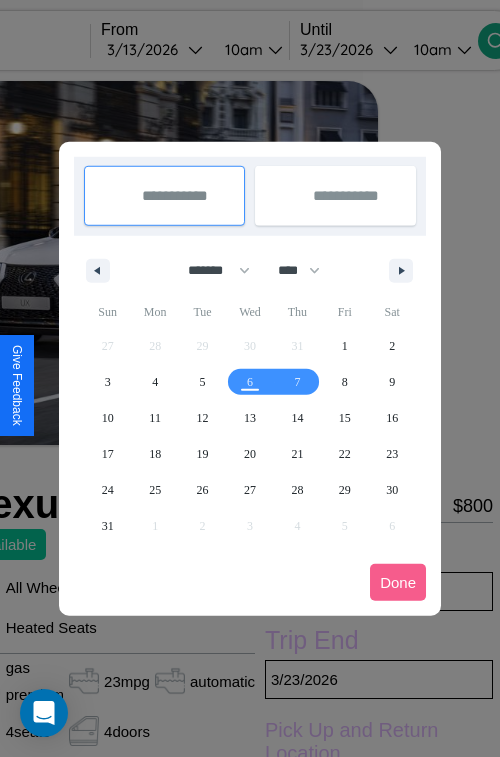 click at bounding box center [250, 378] 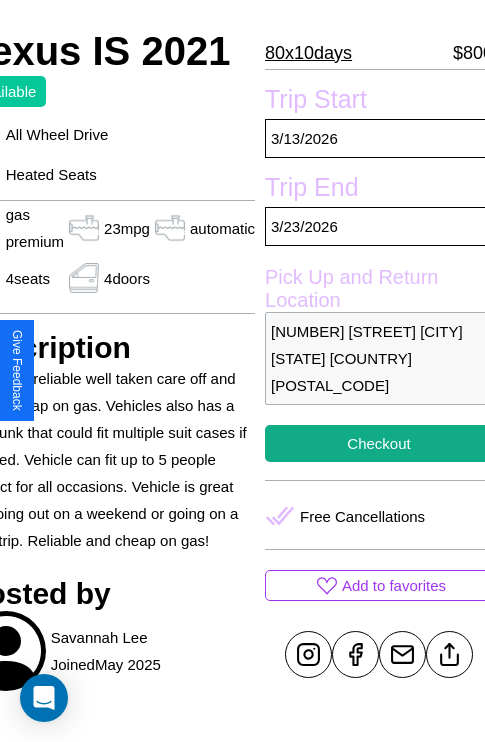 scroll, scrollTop: 526, scrollLeft: 107, axis: both 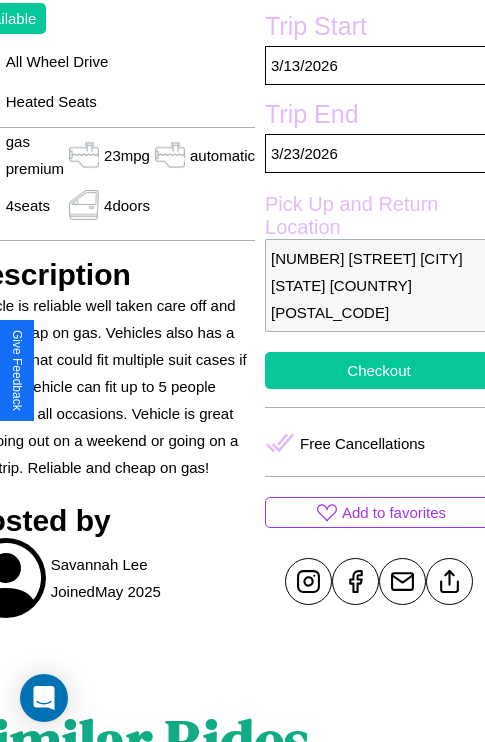 click on "Checkout" at bounding box center (379, 370) 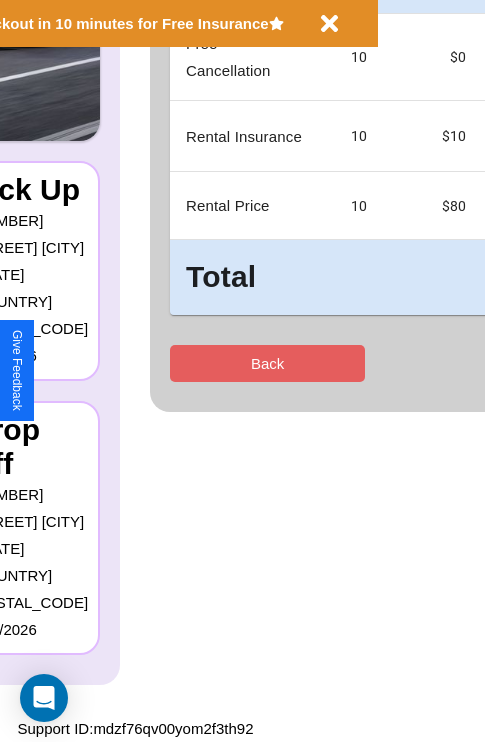 scroll, scrollTop: 0, scrollLeft: 0, axis: both 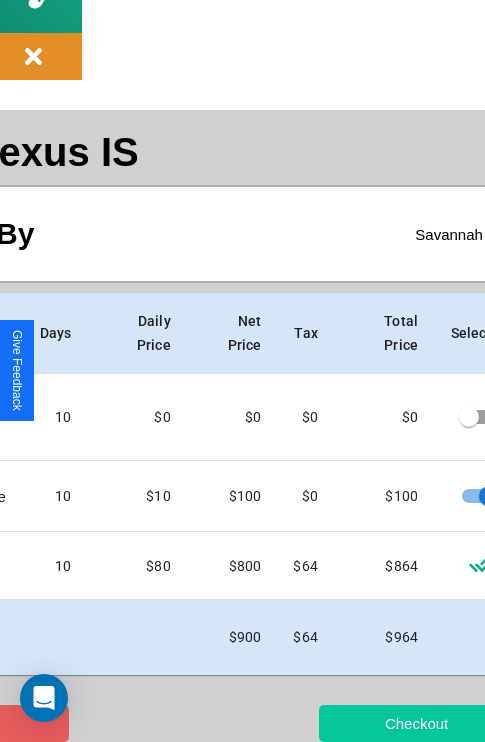 click on "Checkout" at bounding box center (416, 723) 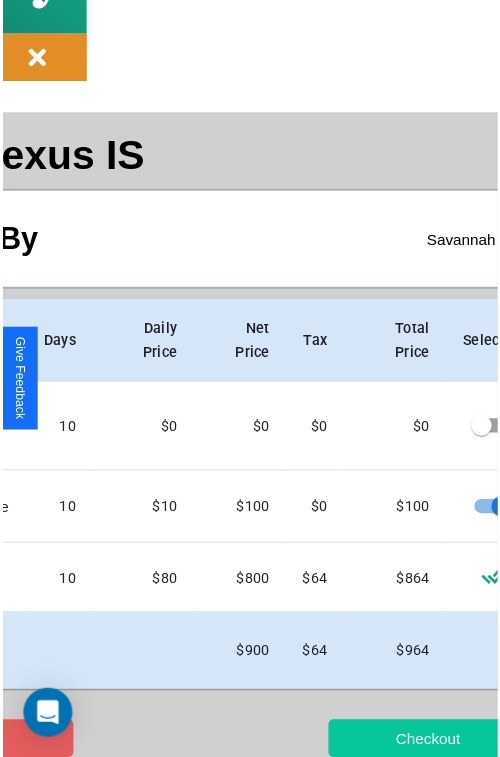 scroll, scrollTop: 0, scrollLeft: 0, axis: both 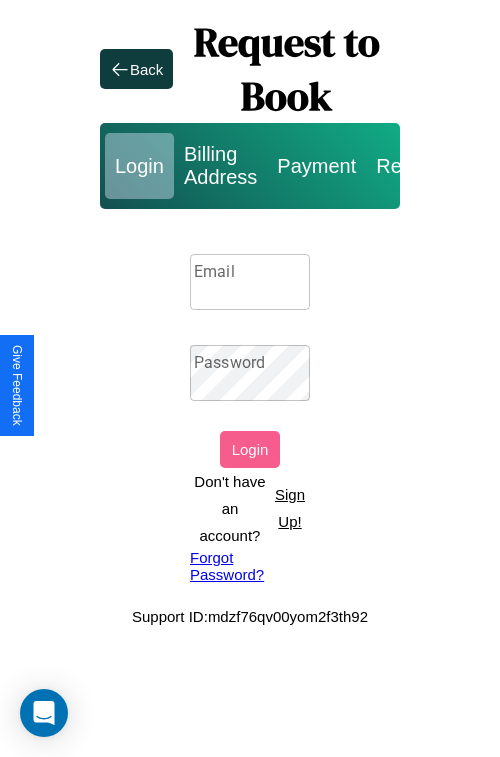 click on "Sign Up!" at bounding box center (290, 508) 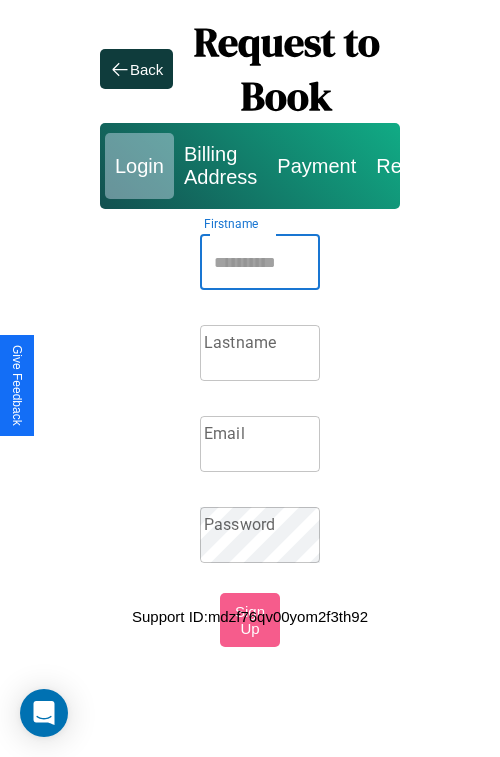 click on "Firstname" at bounding box center [260, 262] 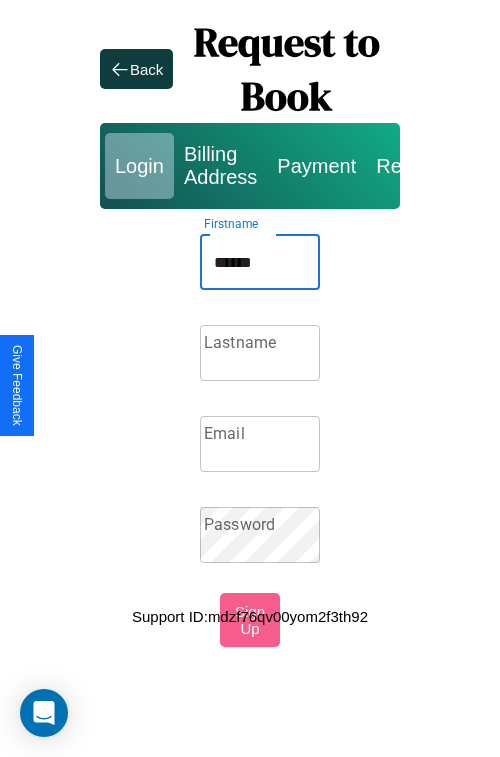 type on "******" 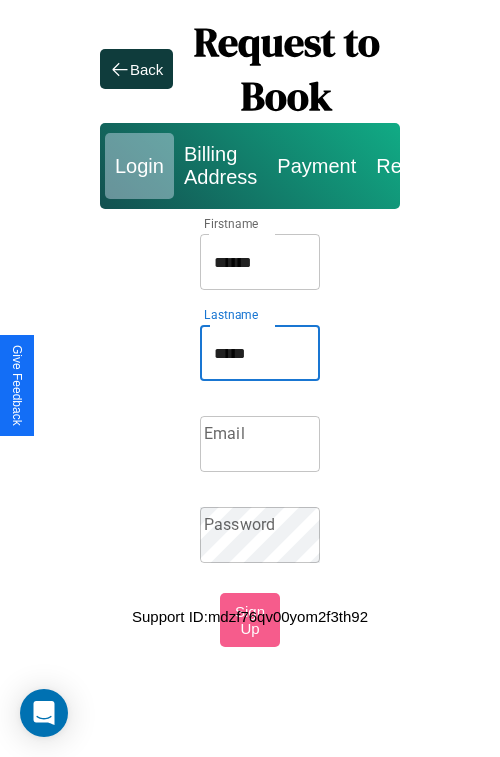 type on "*****" 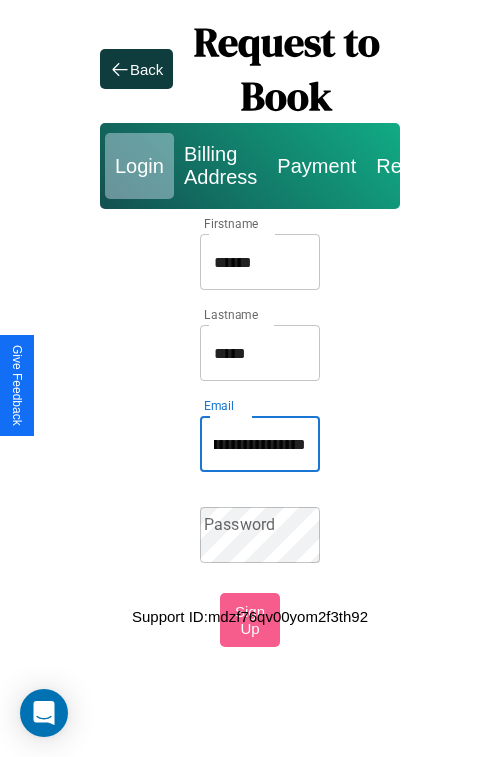 scroll, scrollTop: 0, scrollLeft: 108, axis: horizontal 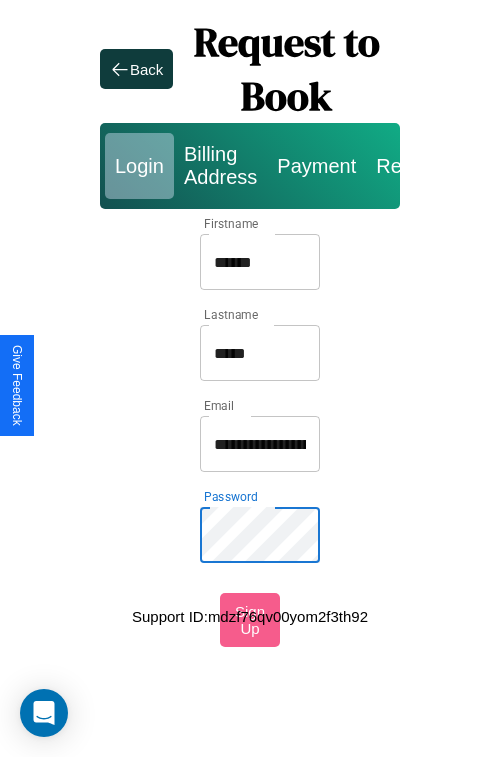 click on "******" at bounding box center [260, 262] 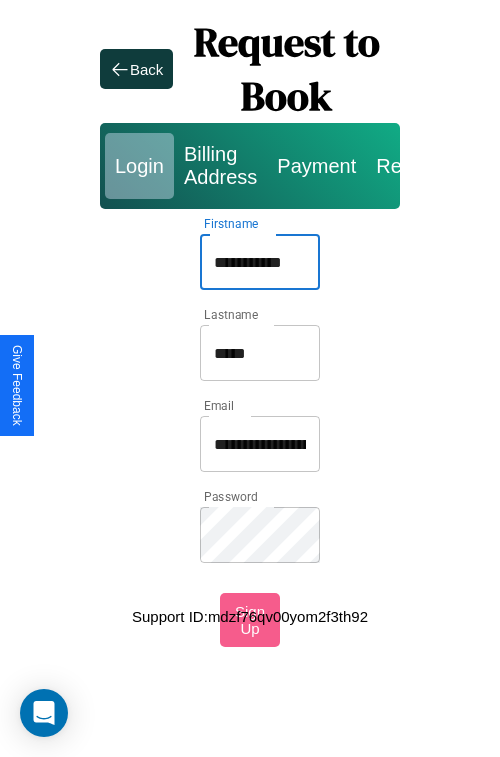 type on "**********" 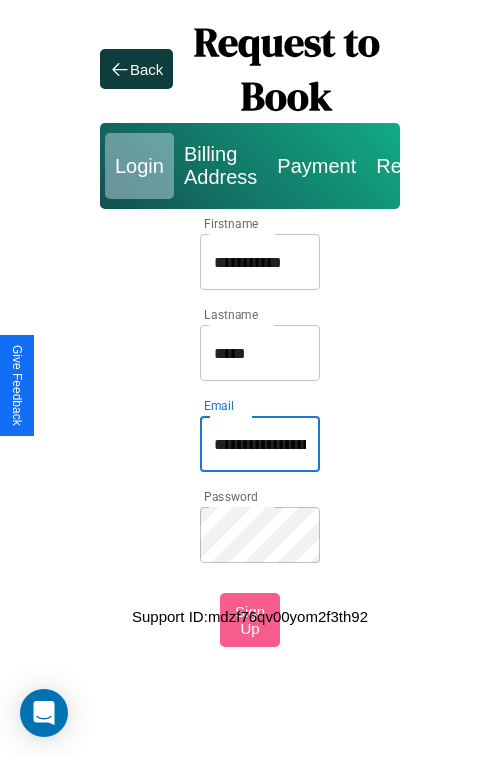 click on "**********" at bounding box center (260, 444) 